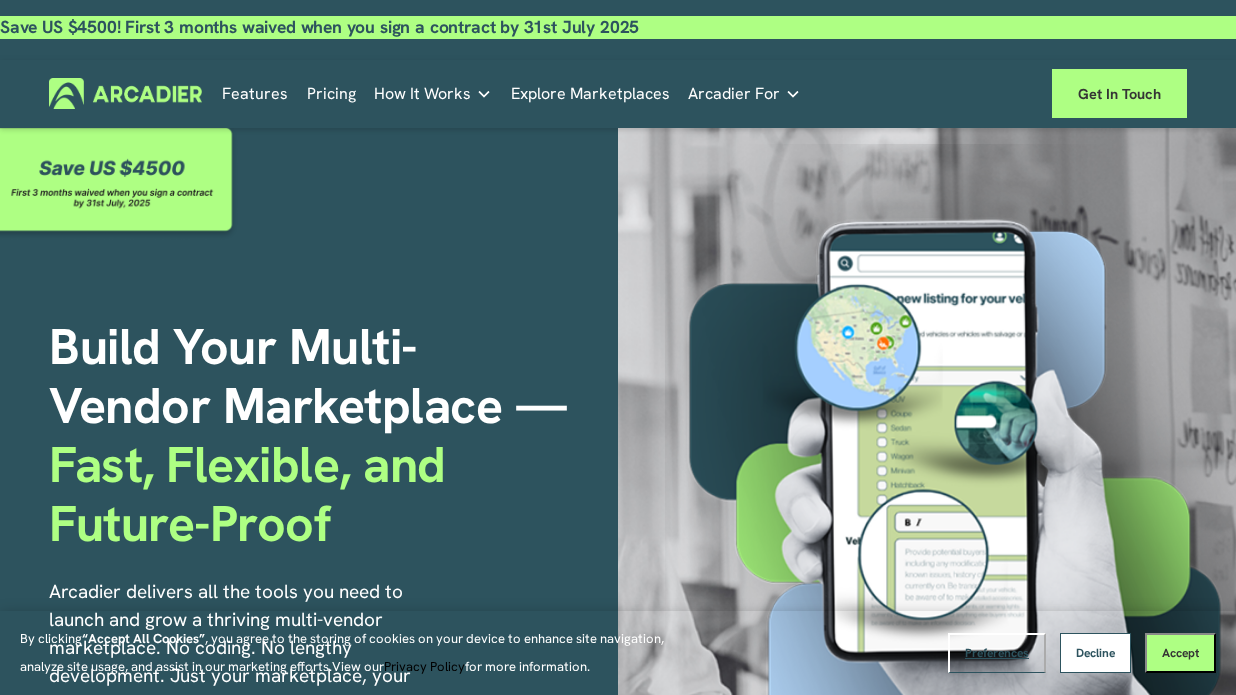 scroll, scrollTop: 0, scrollLeft: 0, axis: both 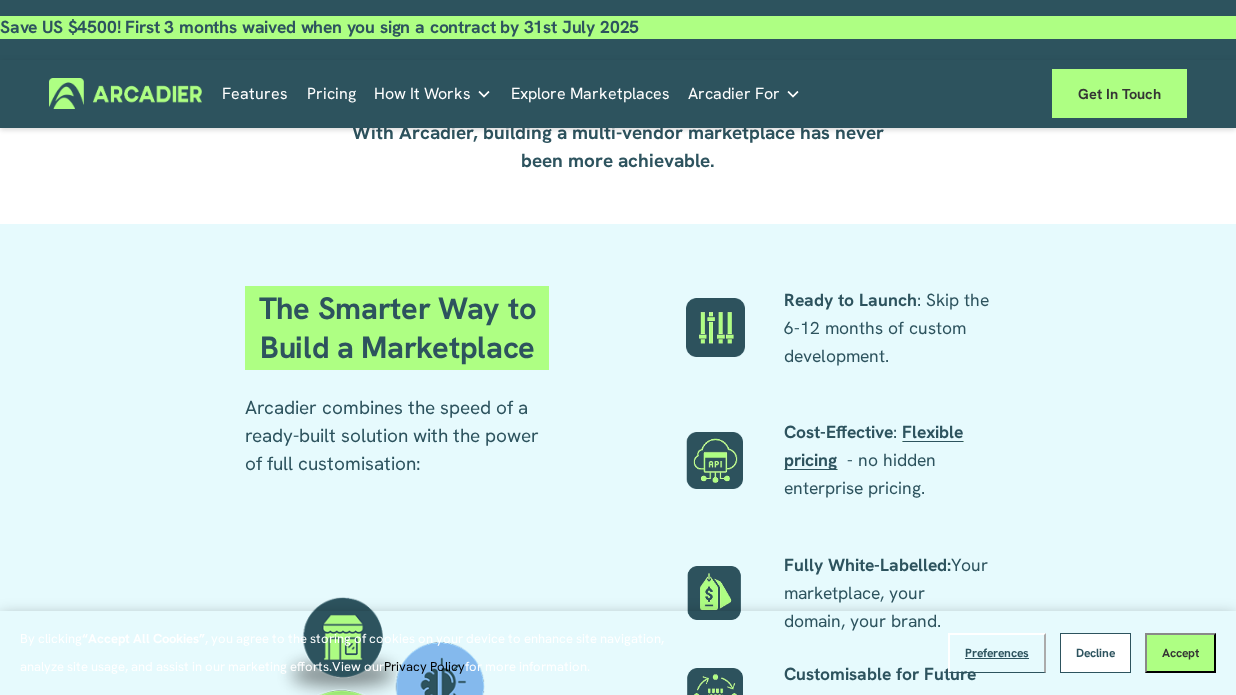 click on "Pricing" at bounding box center (331, 93) 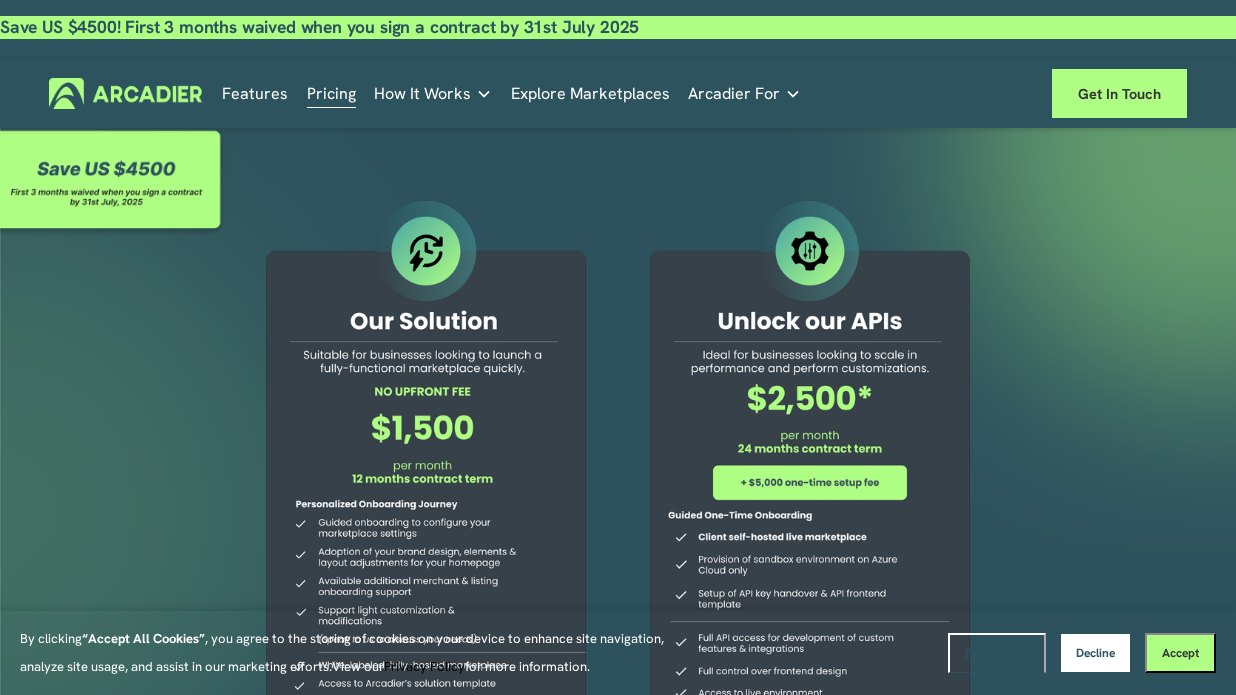 scroll, scrollTop: 0, scrollLeft: 0, axis: both 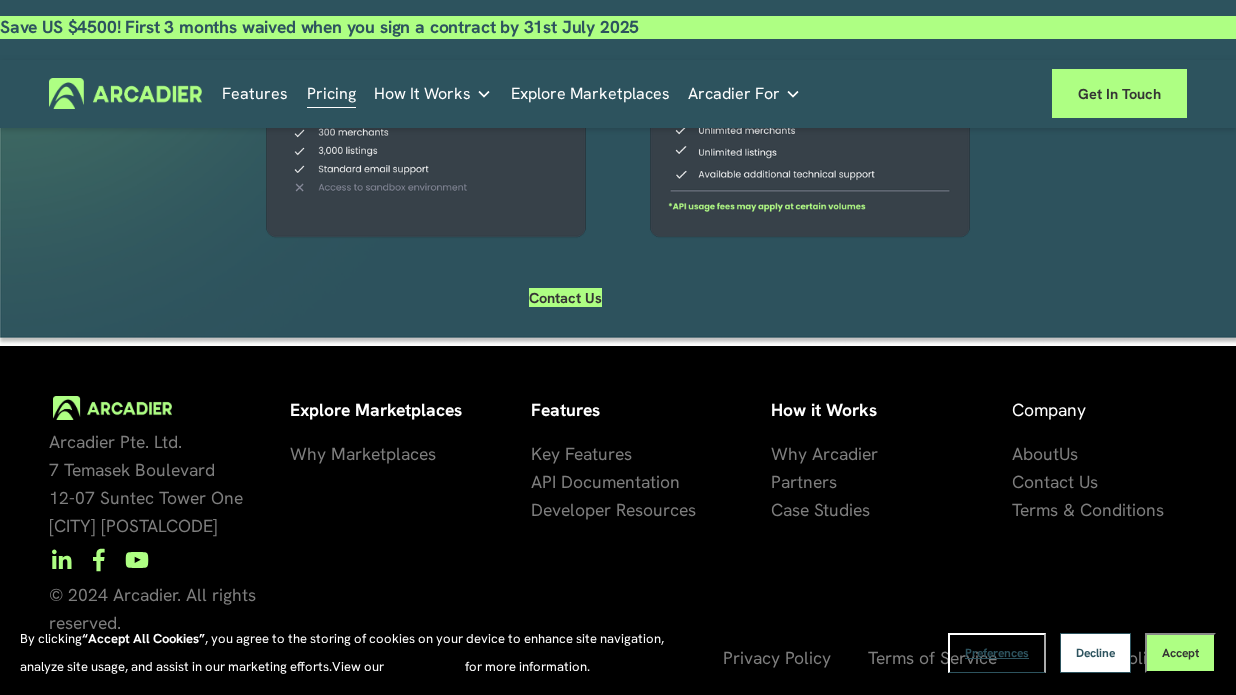 click on "Features" at bounding box center [255, 93] 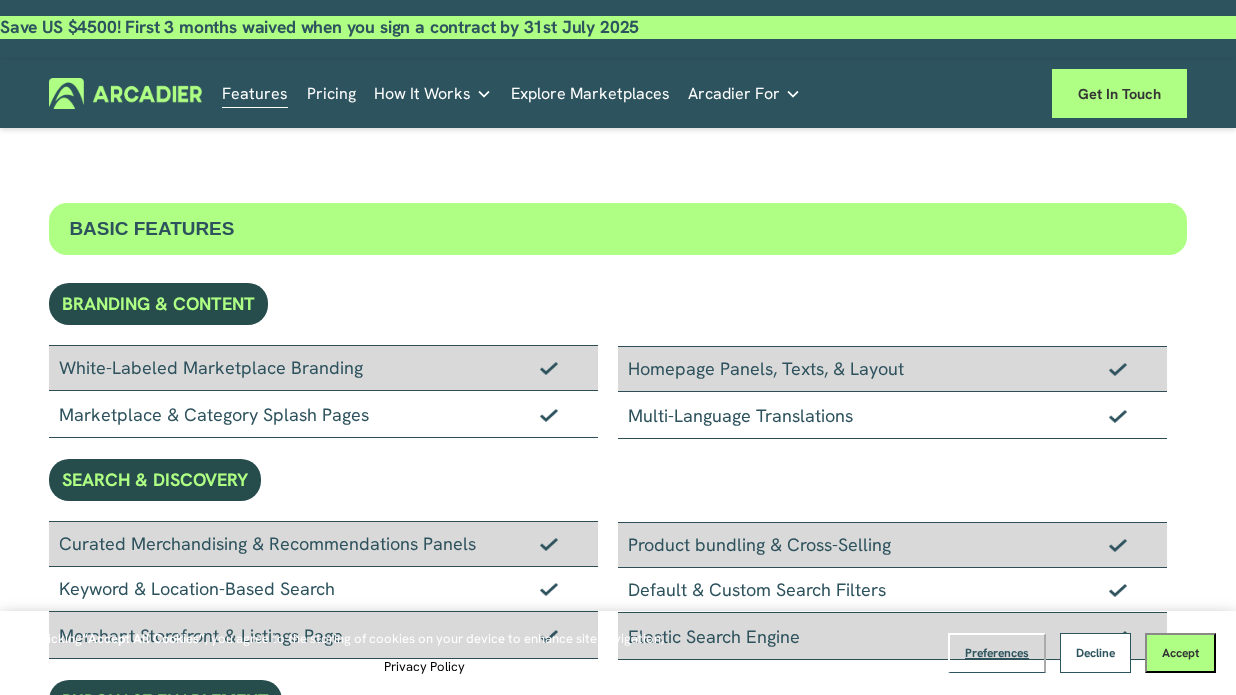 scroll, scrollTop: 0, scrollLeft: 0, axis: both 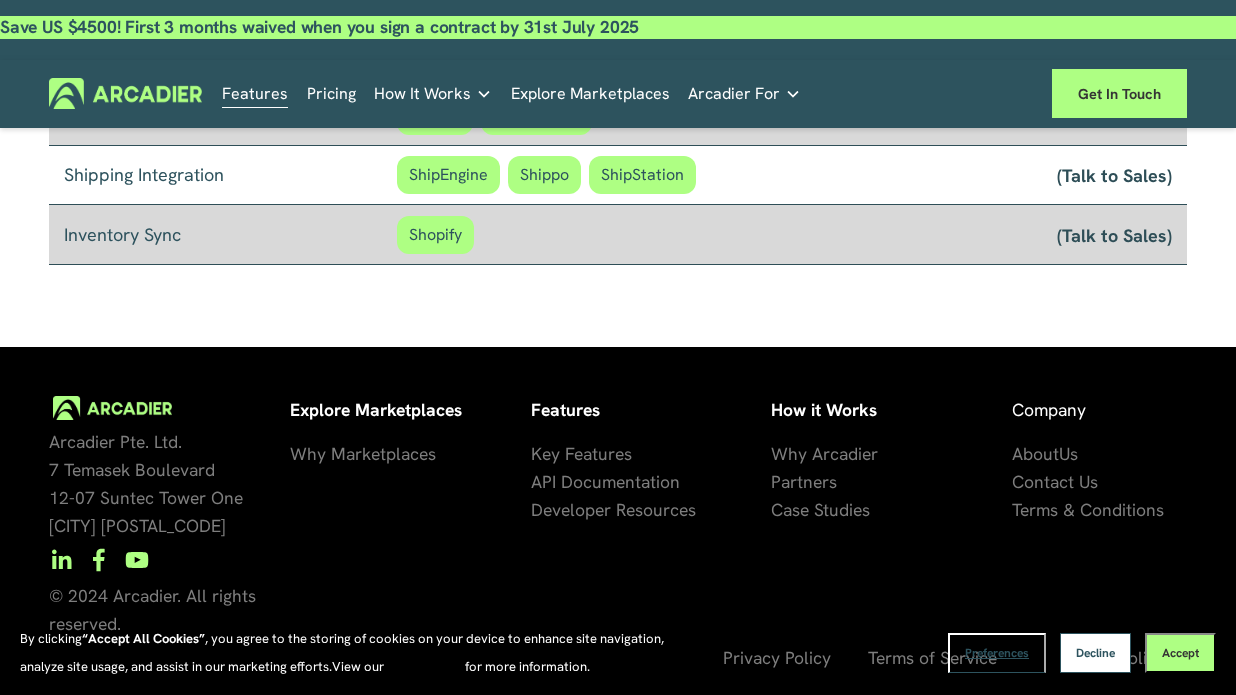 click on "No in-house development team?   No problem.
Use
one of
our   partners." at bounding box center (0, 0) 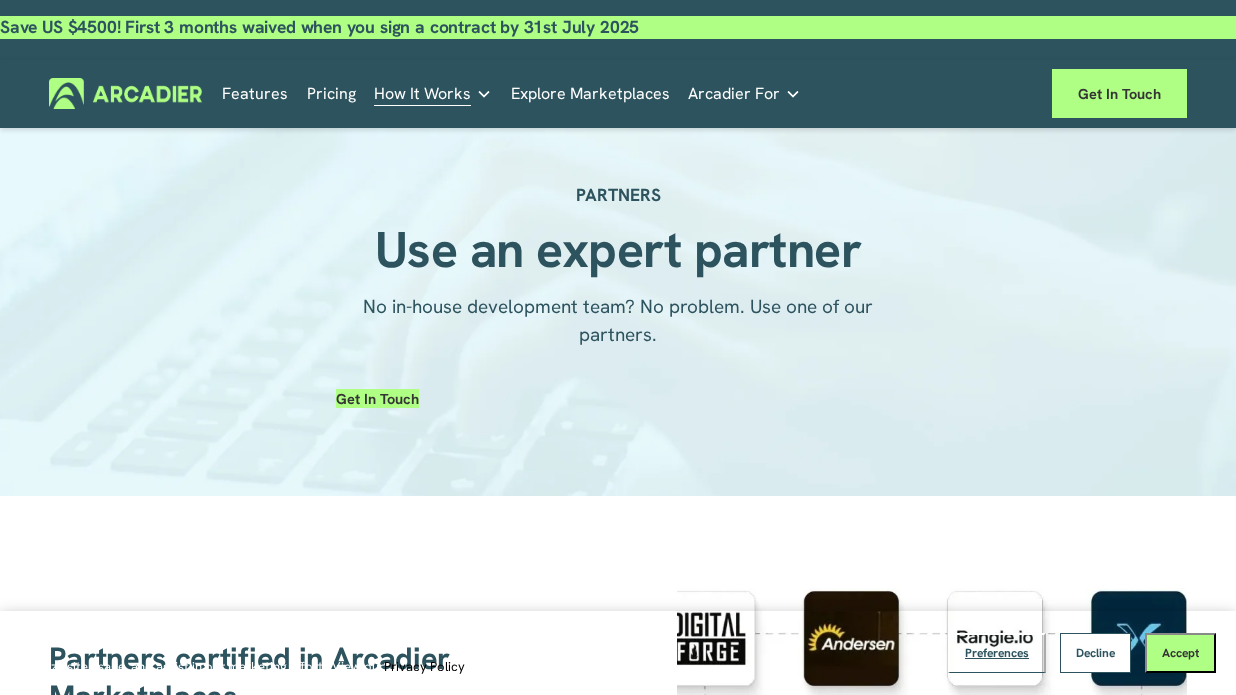 scroll, scrollTop: 0, scrollLeft: 0, axis: both 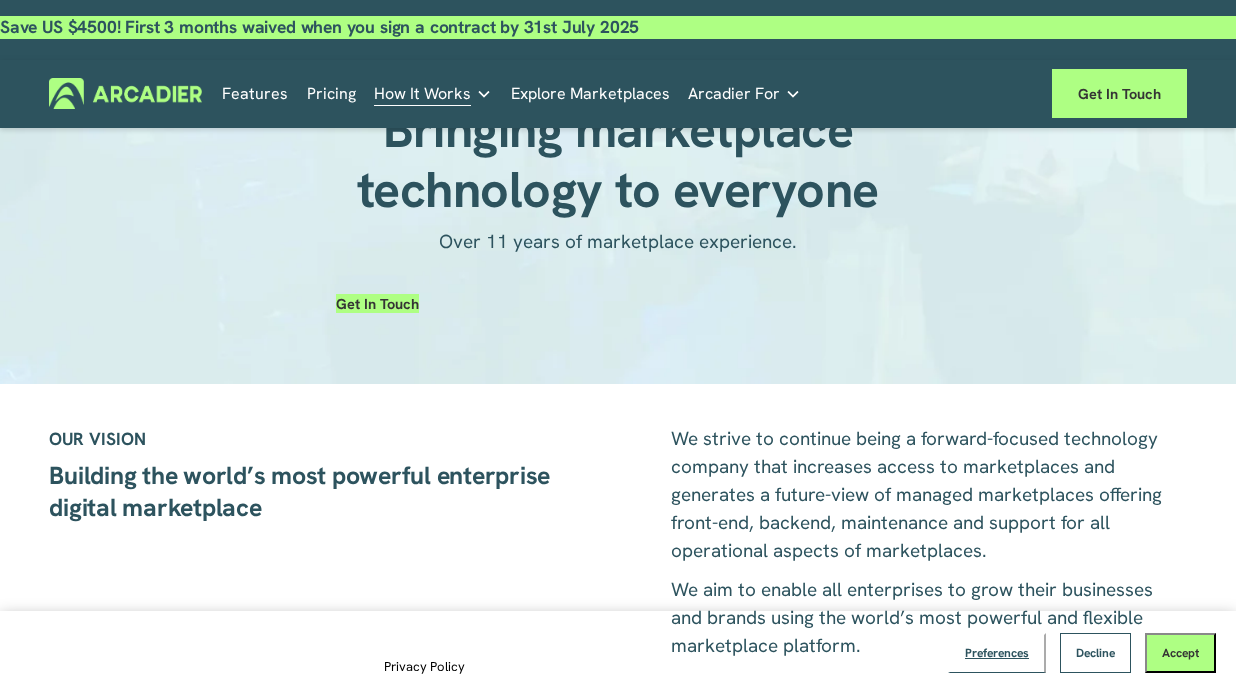 click on "Read More" at bounding box center [0, 0] 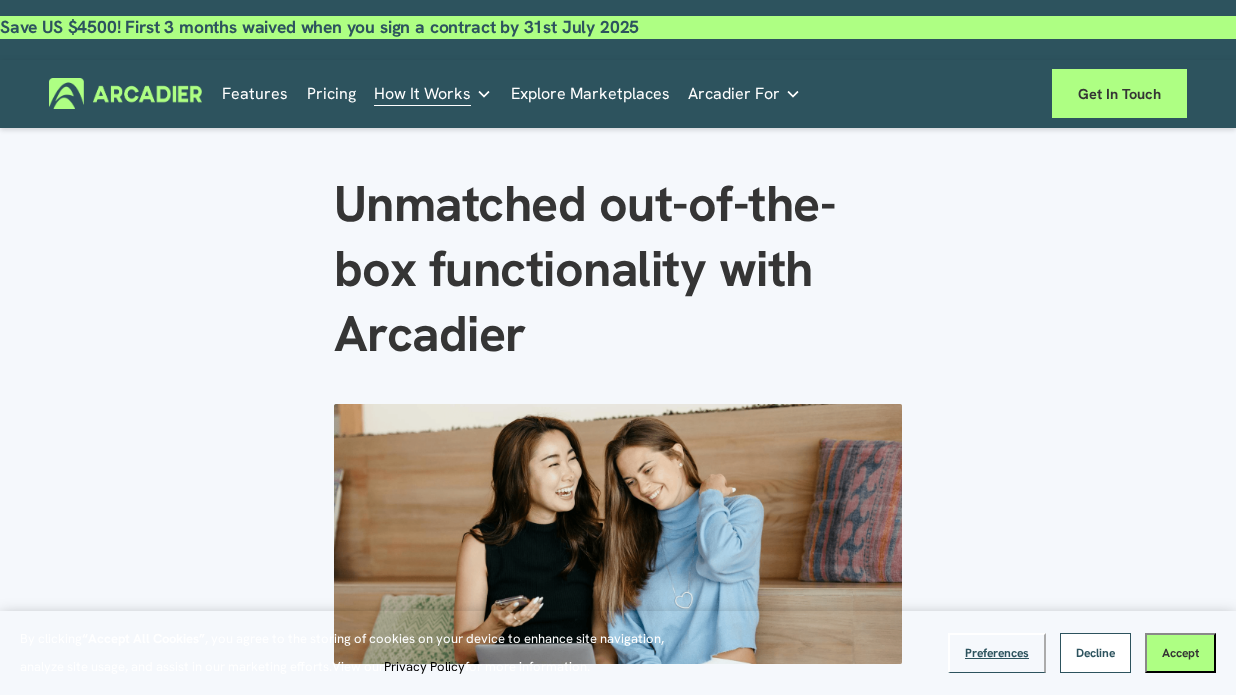 scroll, scrollTop: 0, scrollLeft: 0, axis: both 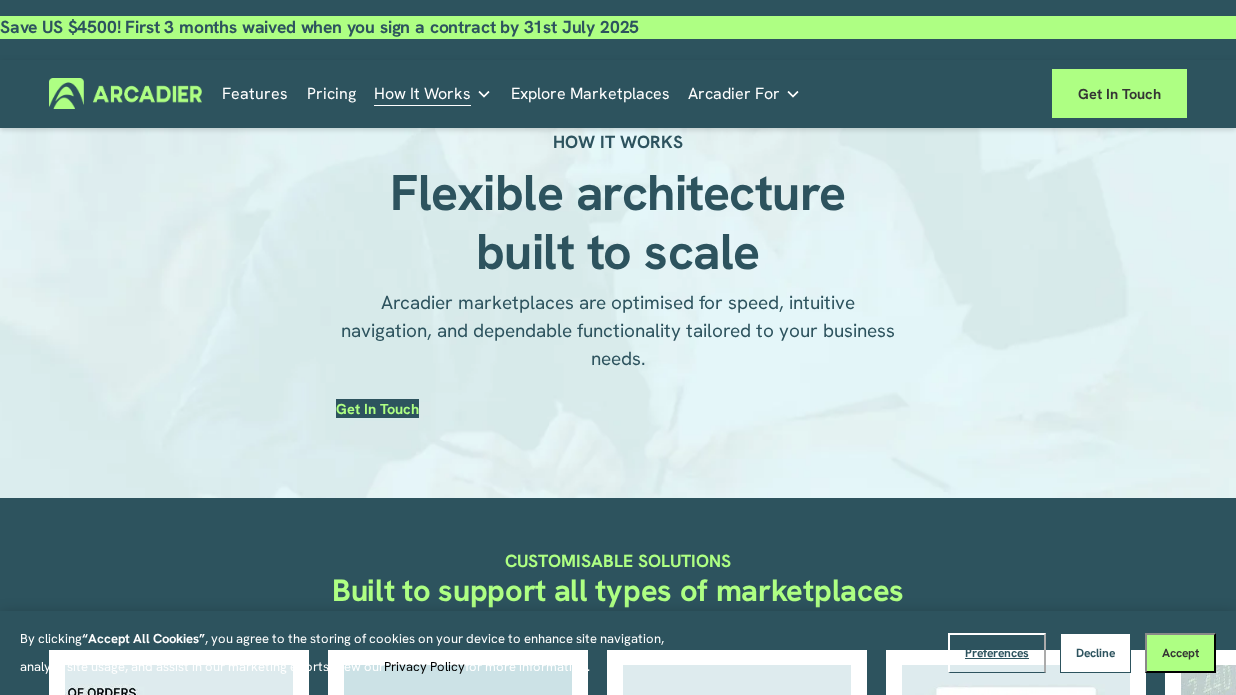click on "Retail Marketplaces
Whatever you are offering to your customer, we bring it all under one platform." at bounding box center [0, 0] 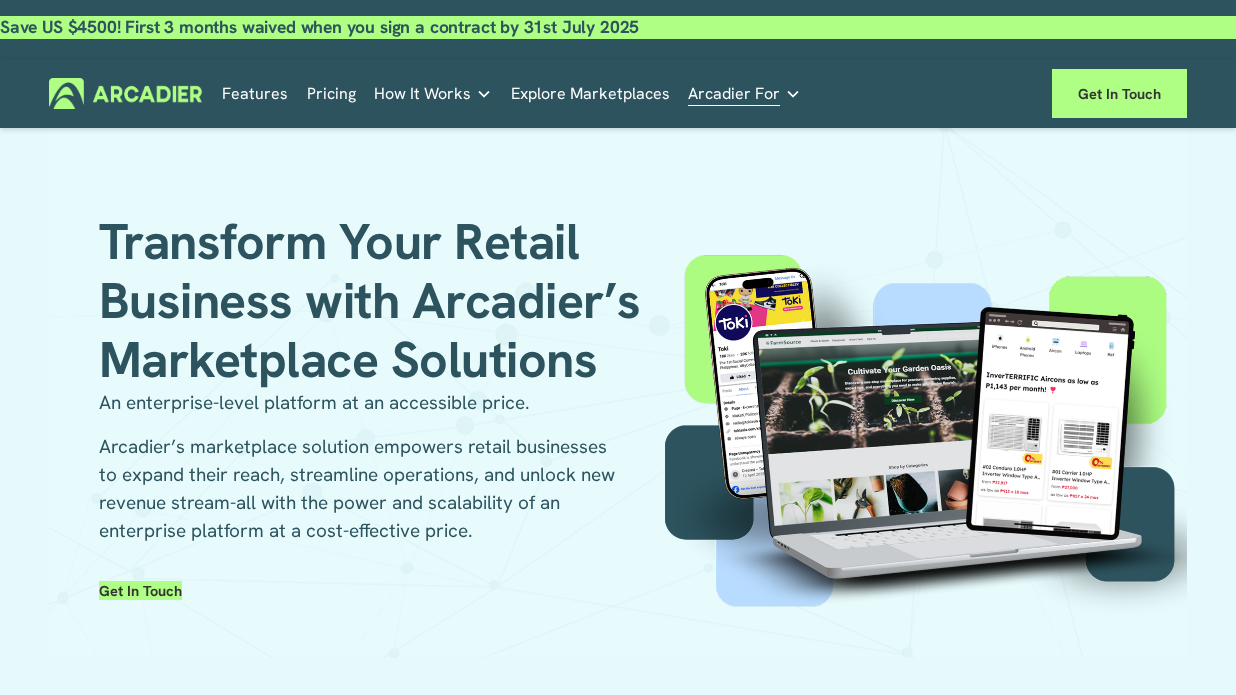 scroll, scrollTop: 0, scrollLeft: 0, axis: both 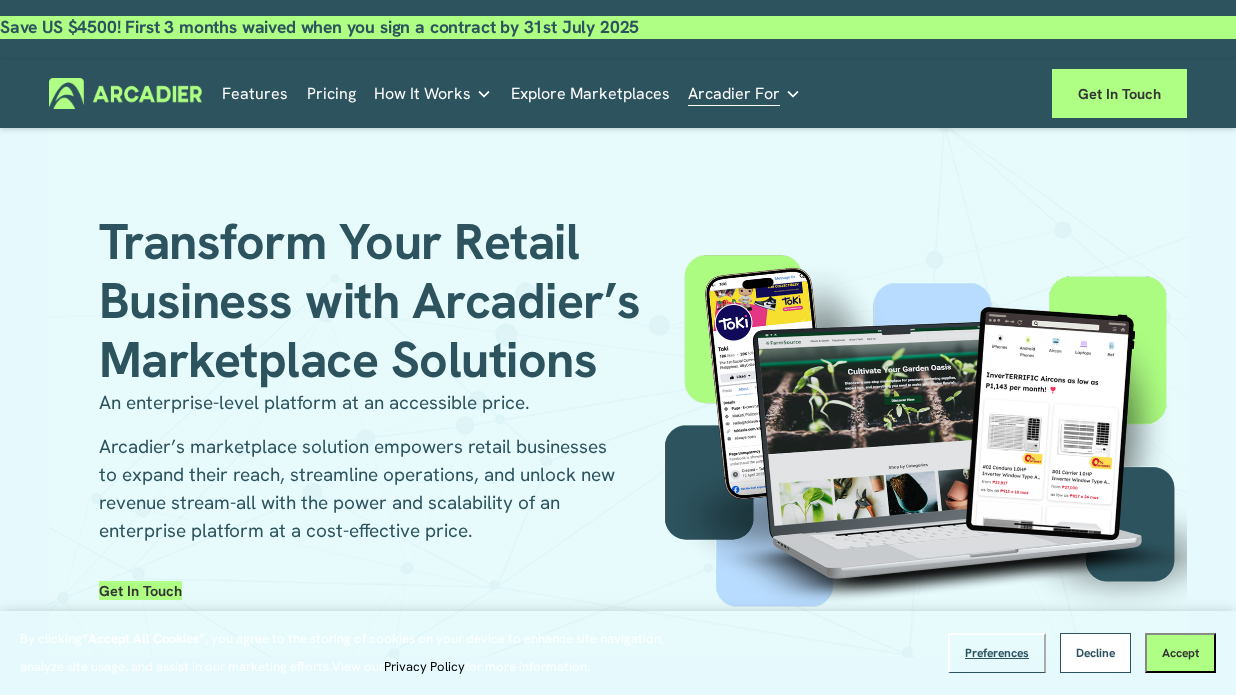 click on "Pricing" at bounding box center [331, 93] 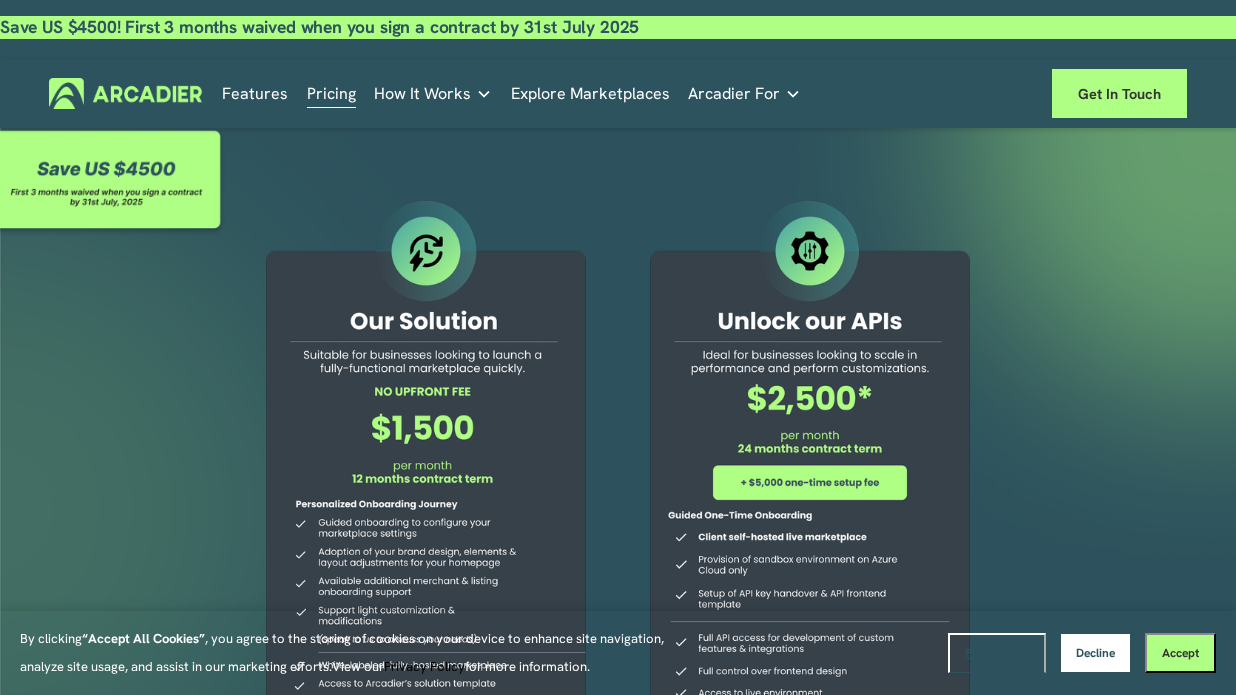 scroll, scrollTop: 0, scrollLeft: 0, axis: both 